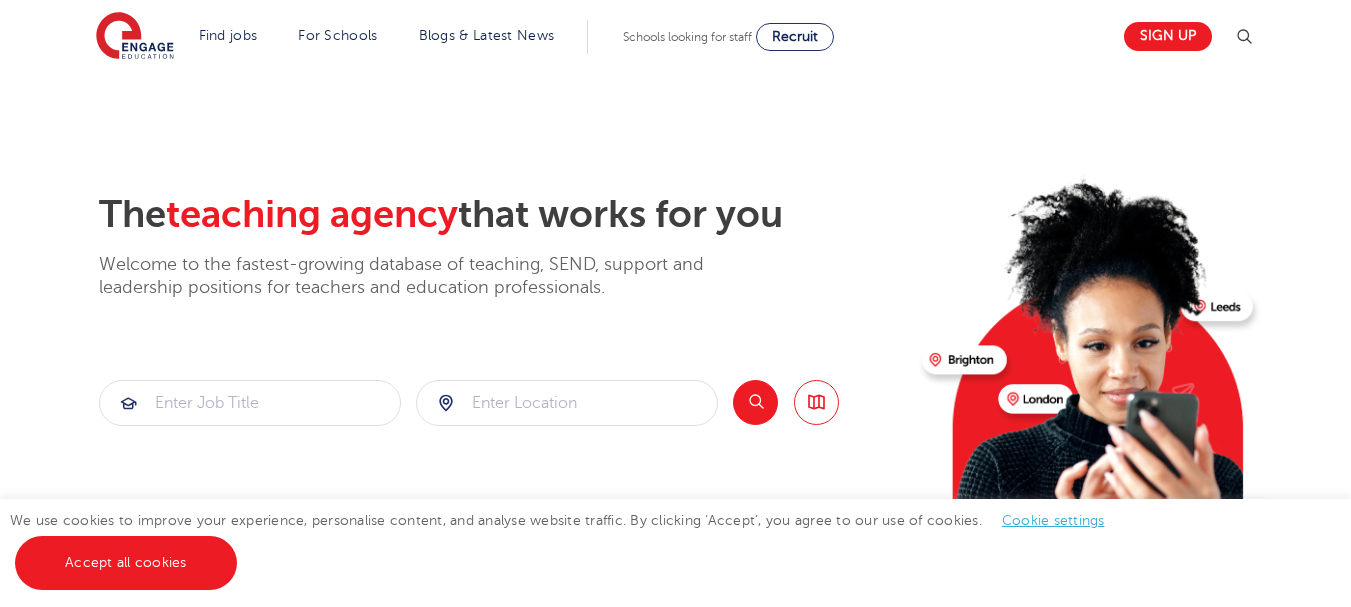 scroll, scrollTop: 0, scrollLeft: 0, axis: both 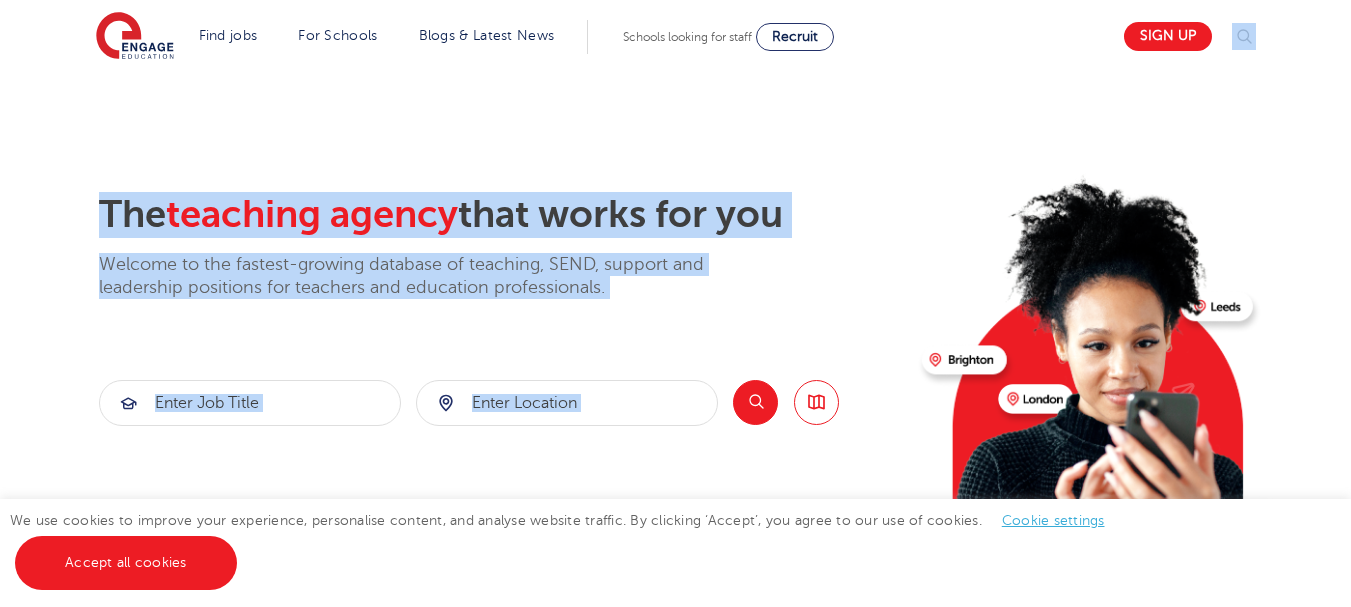 drag, startPoint x: 1346, startPoint y: 54, endPoint x: 1359, endPoint y: 77, distance: 26.41969 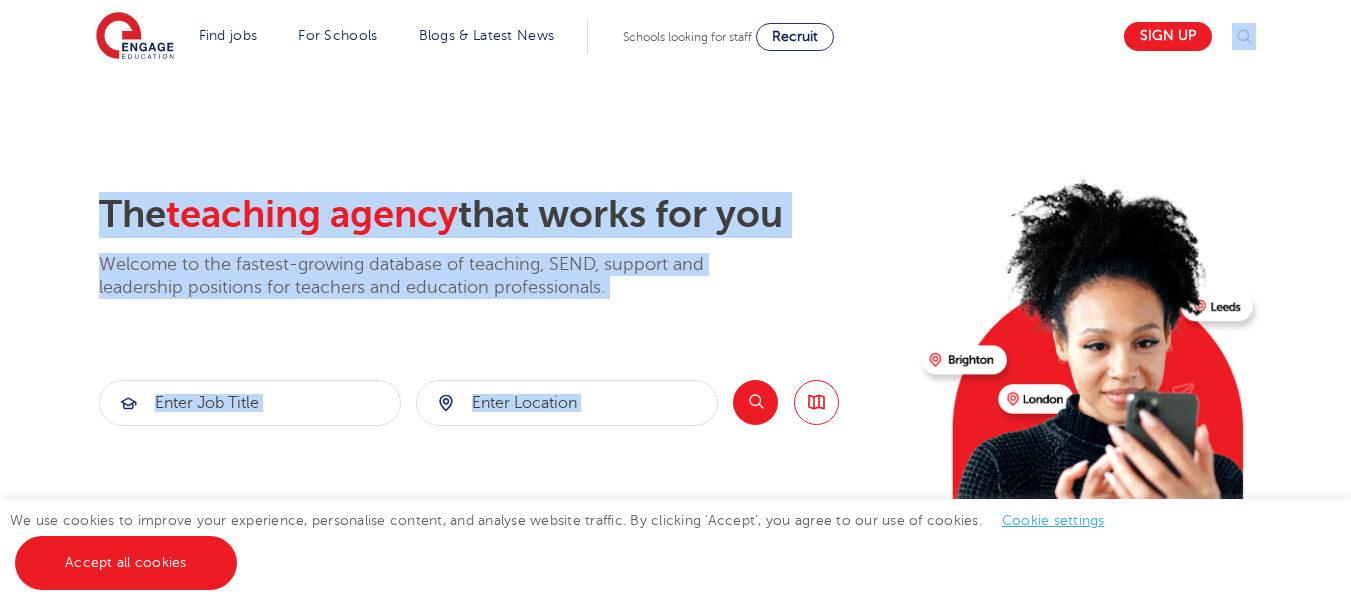 click on "Find jobs All vacancies We have one of the UK's largest database. and with hundreds of jobs added everyday. you'll be sure to find your dream role.
All jobs
Jobs by subject
Primary school roles
Secondary school roles
Support staff roles
Jobs in SEND
Non-classroom jobs
Teaching Assistant Apprenticeship
Looking to teach in the UK? We've supported teachers from all over the world to relocate to the UK to teach - no matter where you're based, we'd be delighted to help you on your journey too.
Where are you relocating from?
iday for teachers
Search by location Our reach is extensive providing you with the top roles across all of the UK
Teaching jobs in Bradford
Teaching jobs in Brighton and Hove
Teaching jobs in Buckinghamshire
Teaching jobs in East Sussex
Teaching jobs in Essex
Teaching jobs in Hampshire
Teaching jobs in Havering
Teaching jobs in Hertfordshire
Teaching Jobs in Kent" at bounding box center [675, 2616] 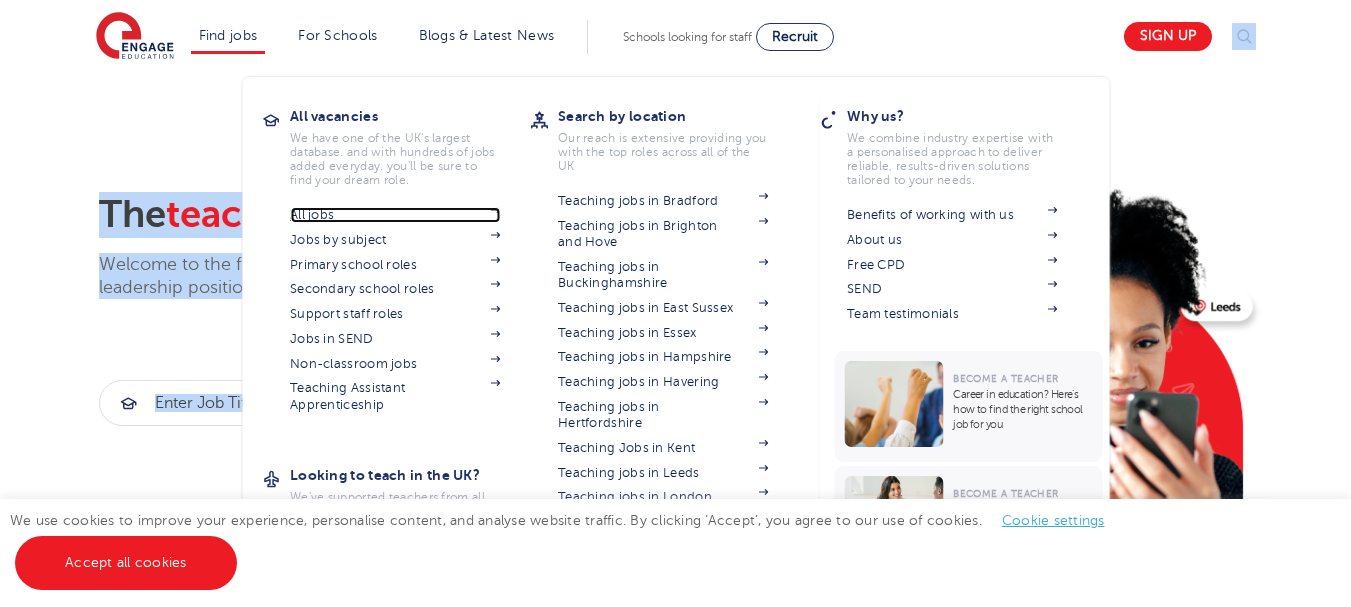 click on "All jobs" at bounding box center (395, 215) 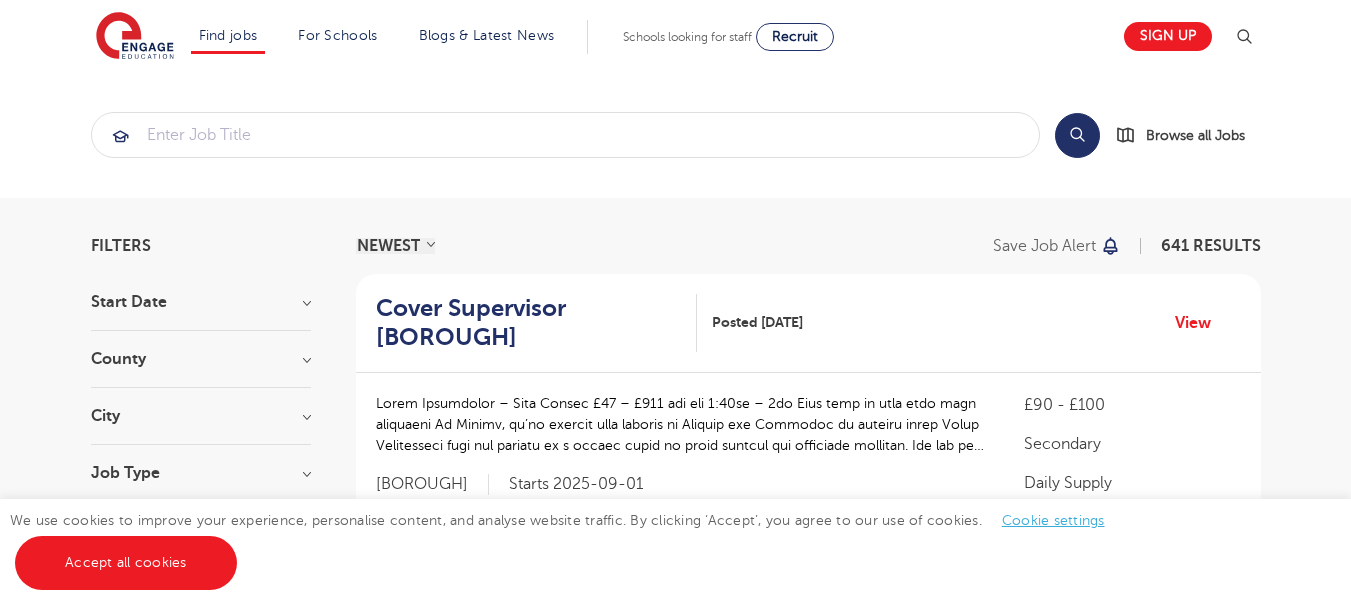 scroll, scrollTop: 0, scrollLeft: 0, axis: both 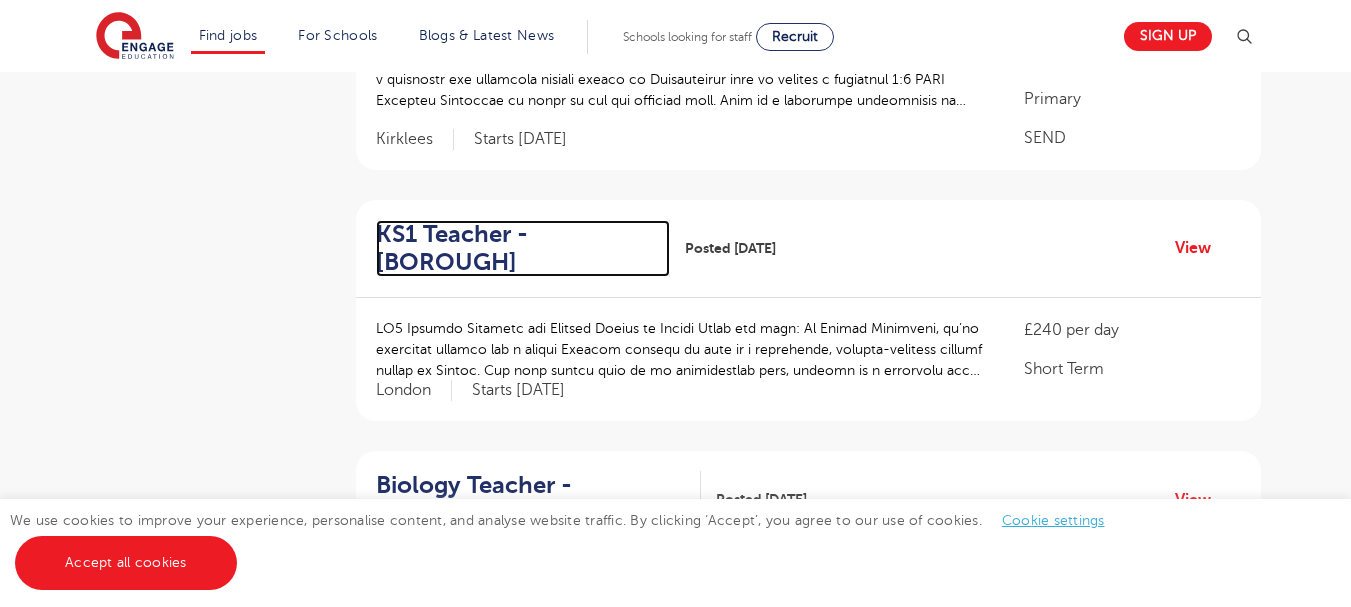 click on "KS1 Teacher - Haringey" at bounding box center [515, 249] 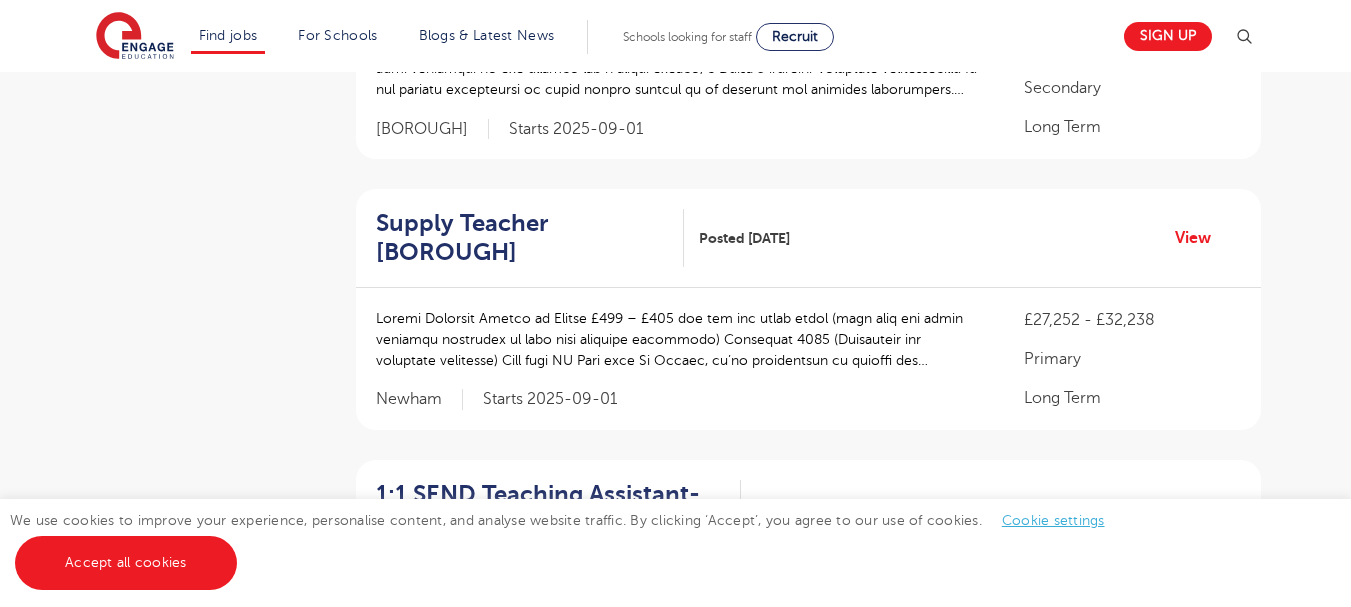 scroll, scrollTop: 420, scrollLeft: 0, axis: vertical 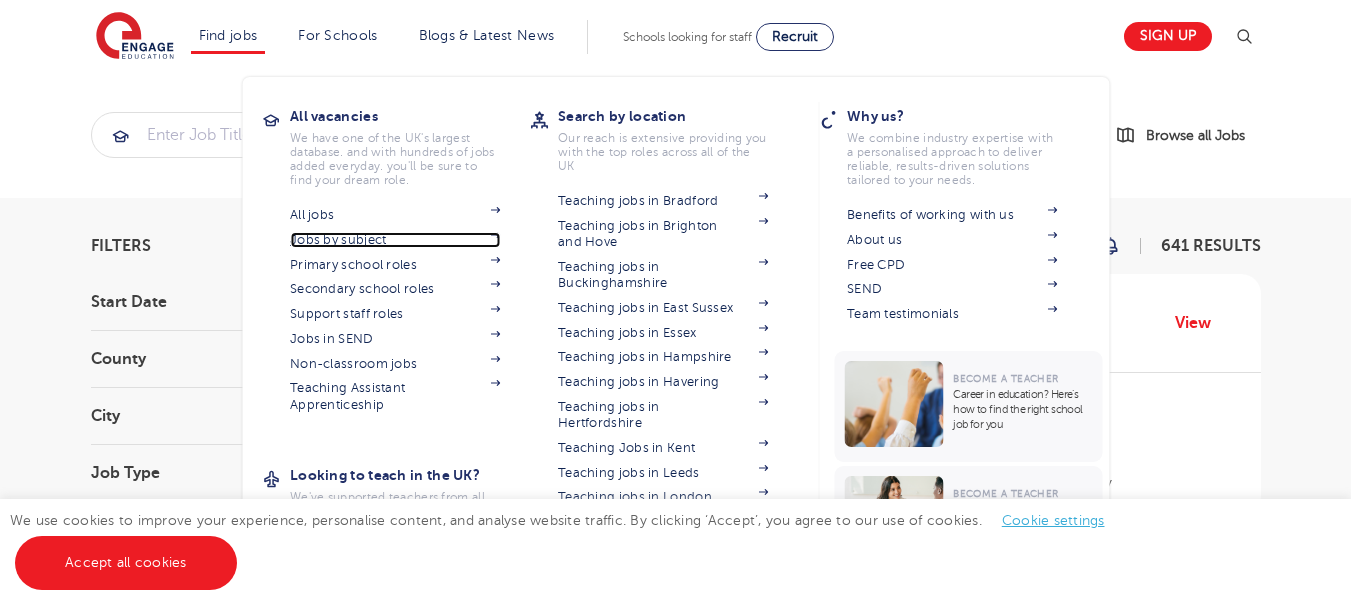 click on "Jobs by subject" at bounding box center [395, 240] 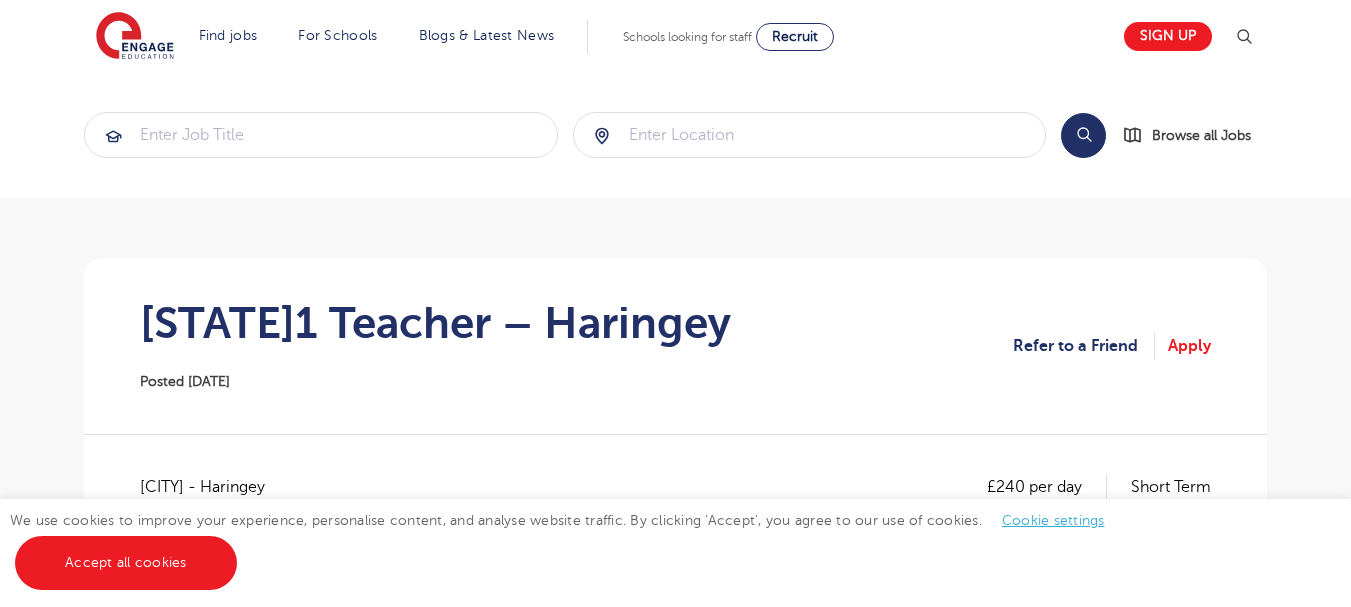 scroll, scrollTop: 0, scrollLeft: 0, axis: both 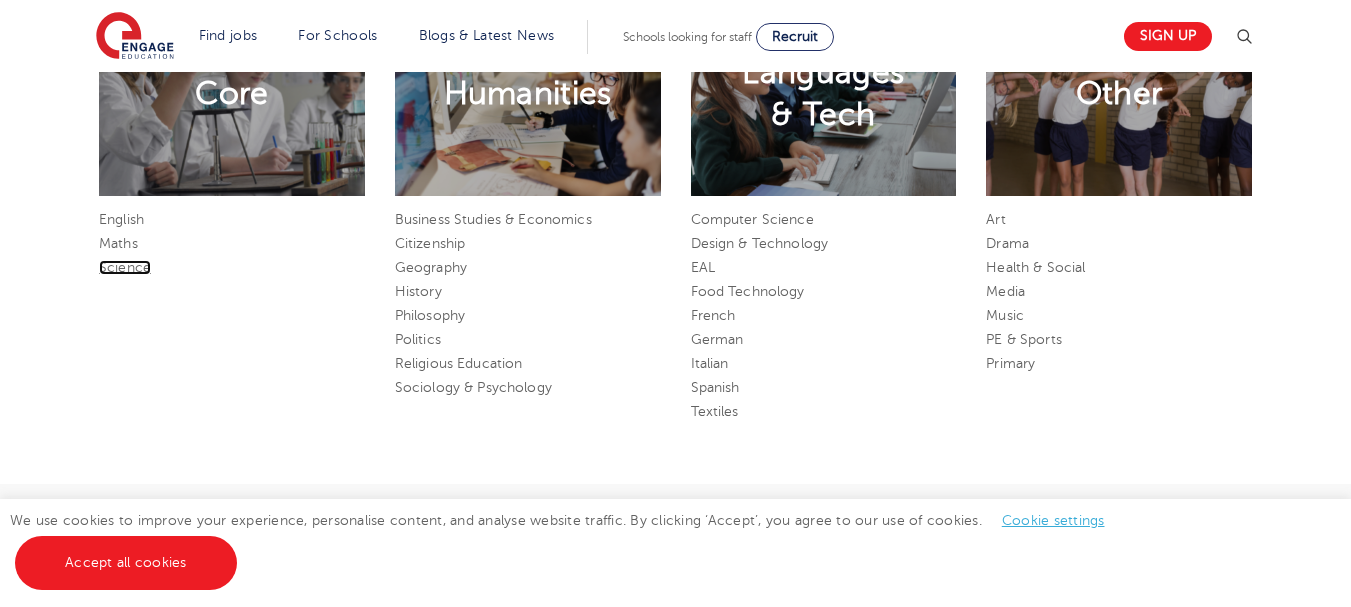 click on "Science" at bounding box center [125, 267] 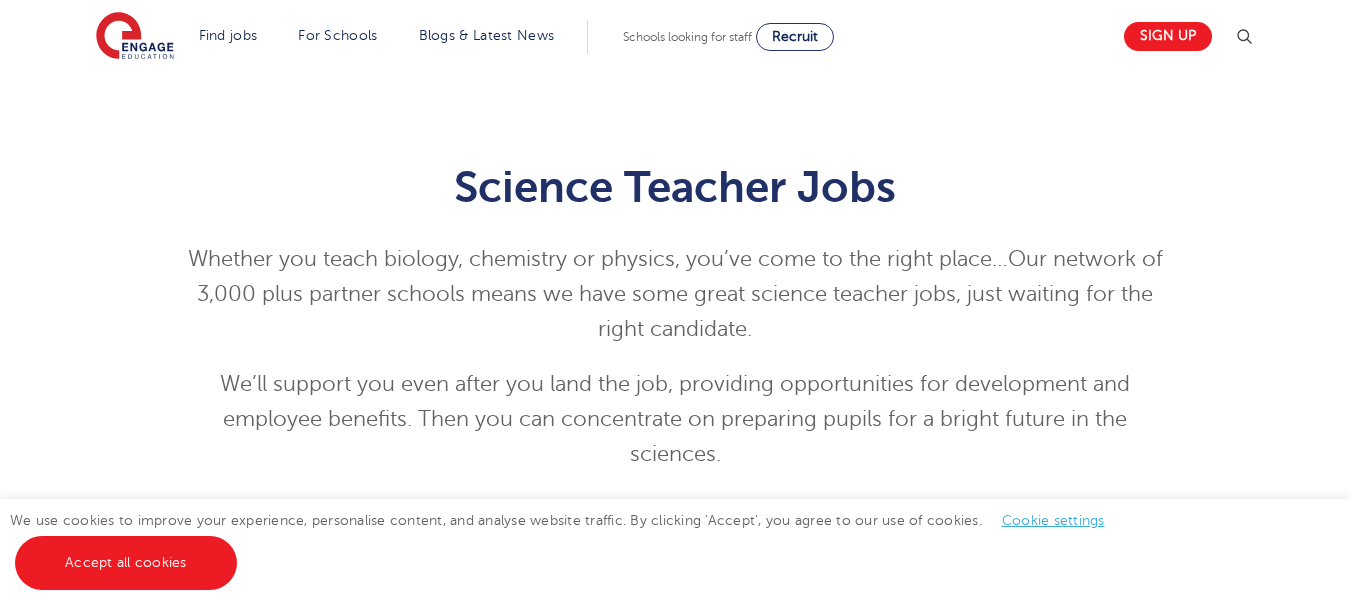 scroll, scrollTop: 0, scrollLeft: 0, axis: both 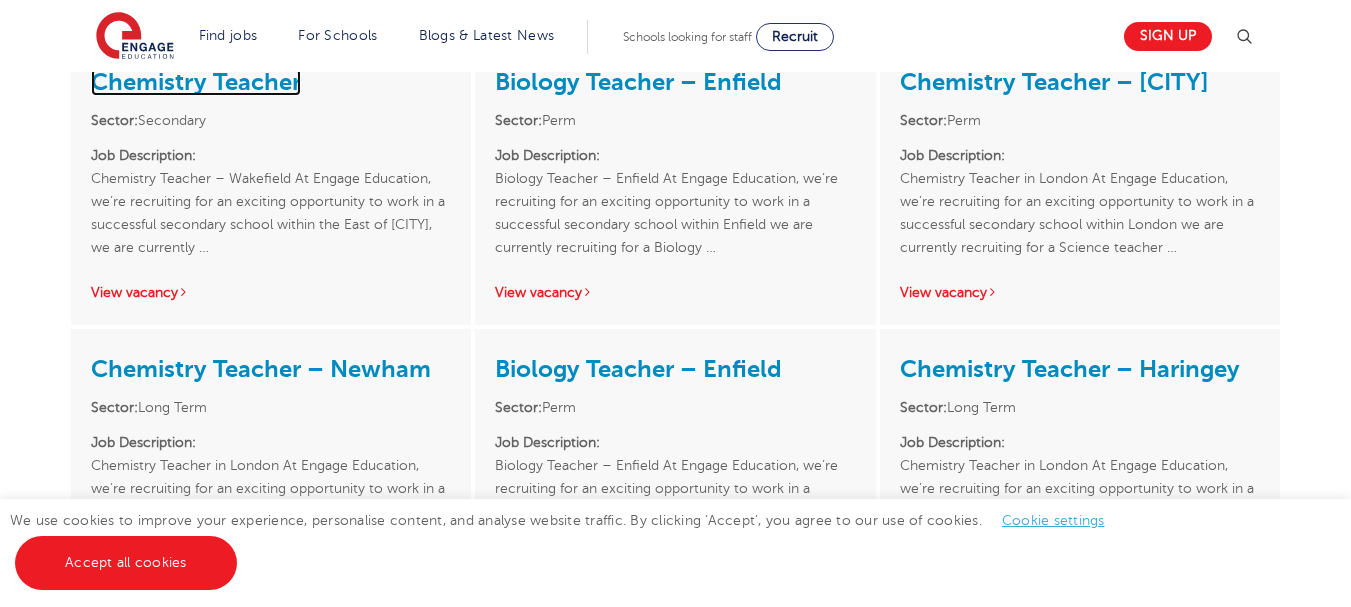 click on "Chemistry Teacher" at bounding box center (196, 82) 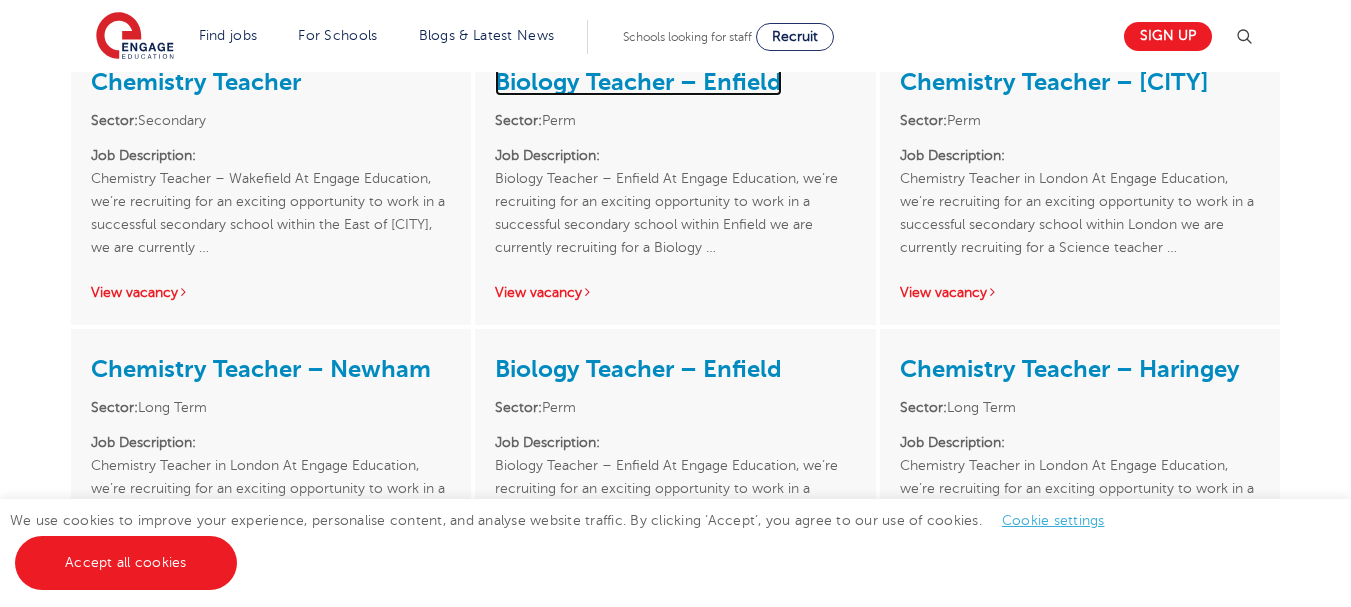 click on "Biology Teacher – Enfield" at bounding box center [638, 82] 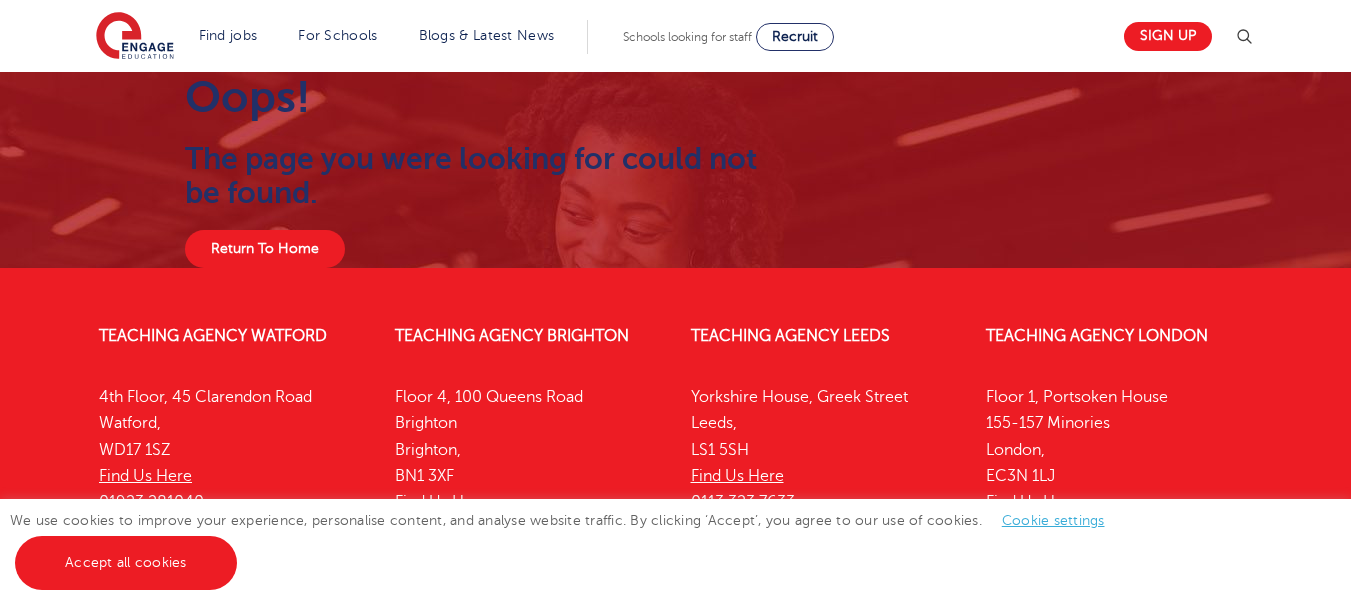 scroll, scrollTop: 0, scrollLeft: 0, axis: both 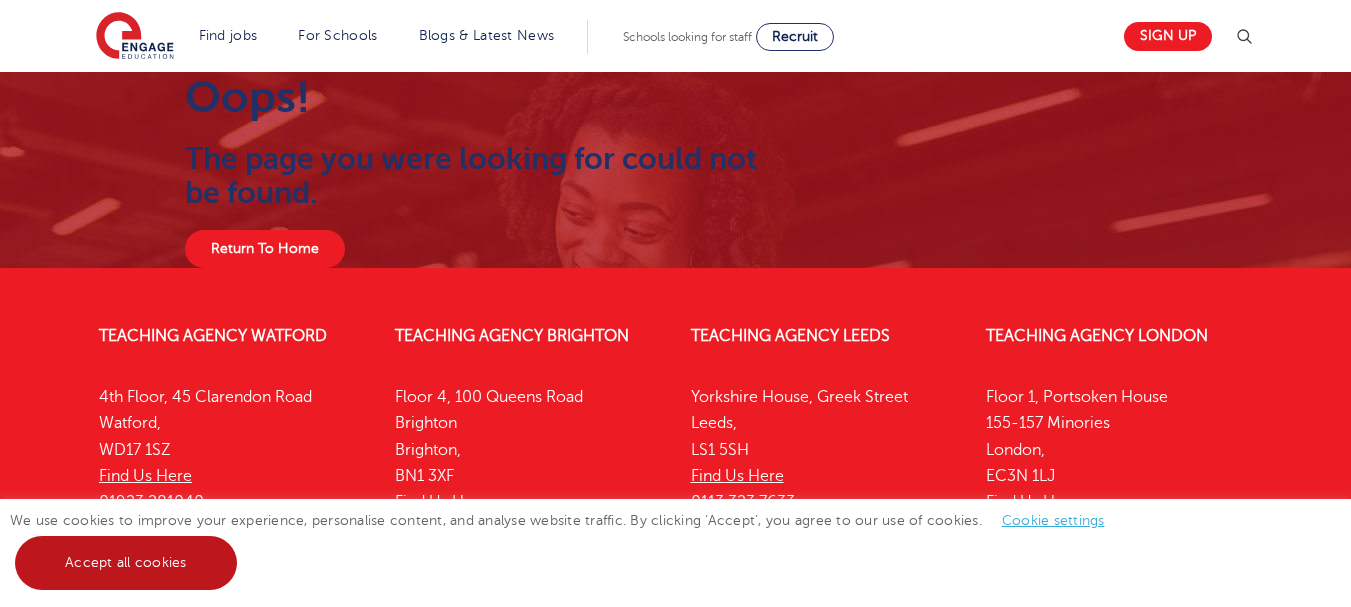 click on "Accept all cookies" at bounding box center [126, 563] 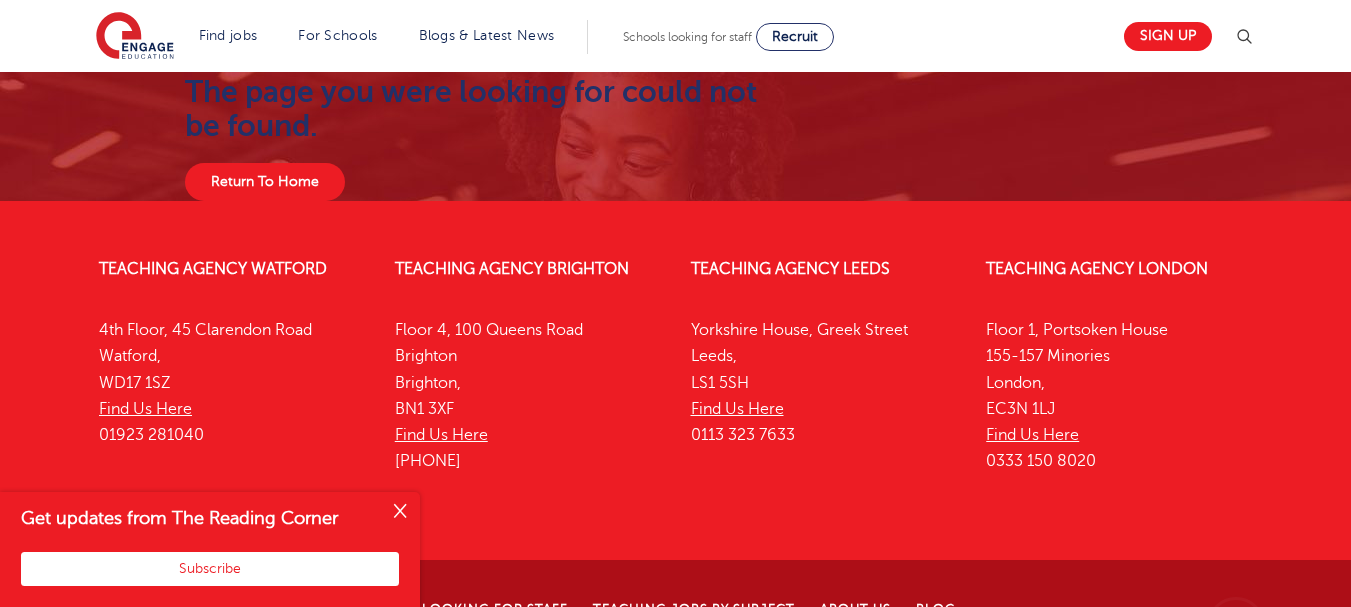 scroll, scrollTop: 68, scrollLeft: 0, axis: vertical 